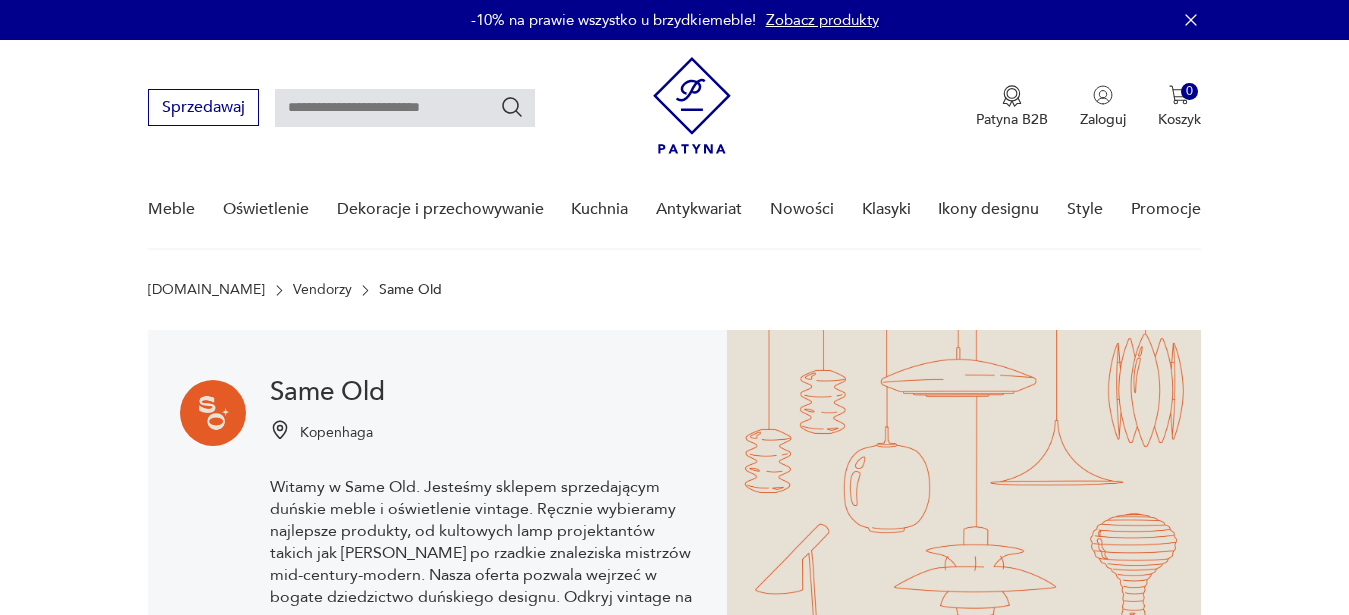 scroll, scrollTop: 0, scrollLeft: 0, axis: both 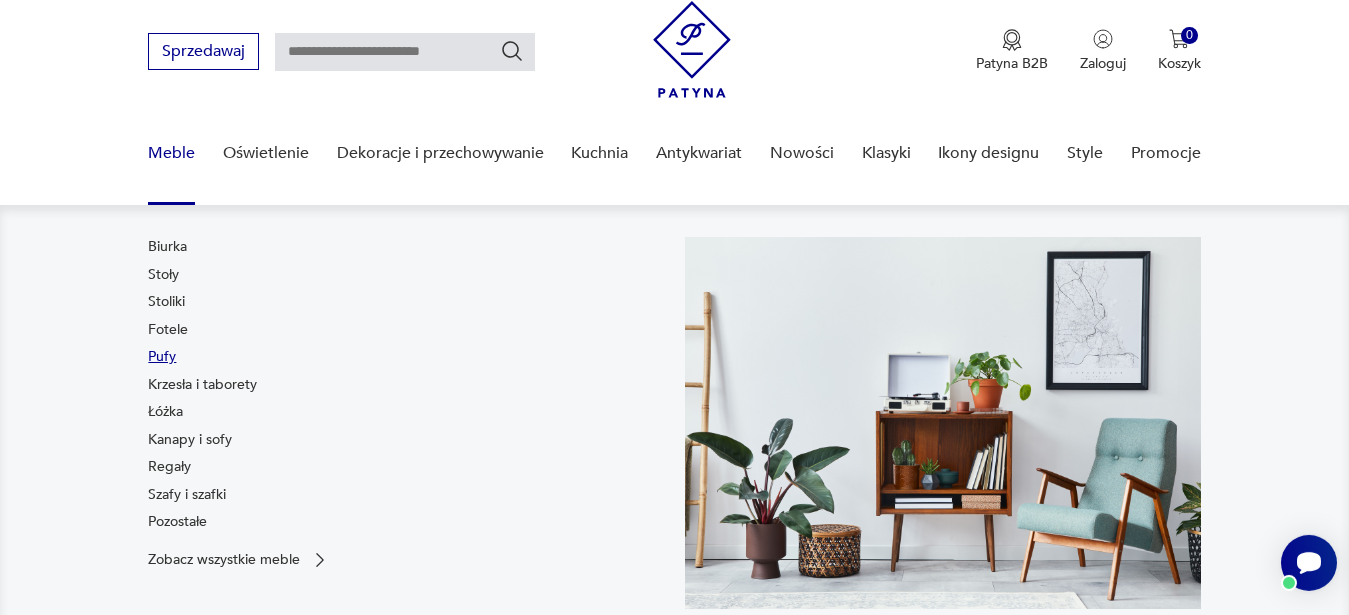 click on "Pufy" at bounding box center (162, 357) 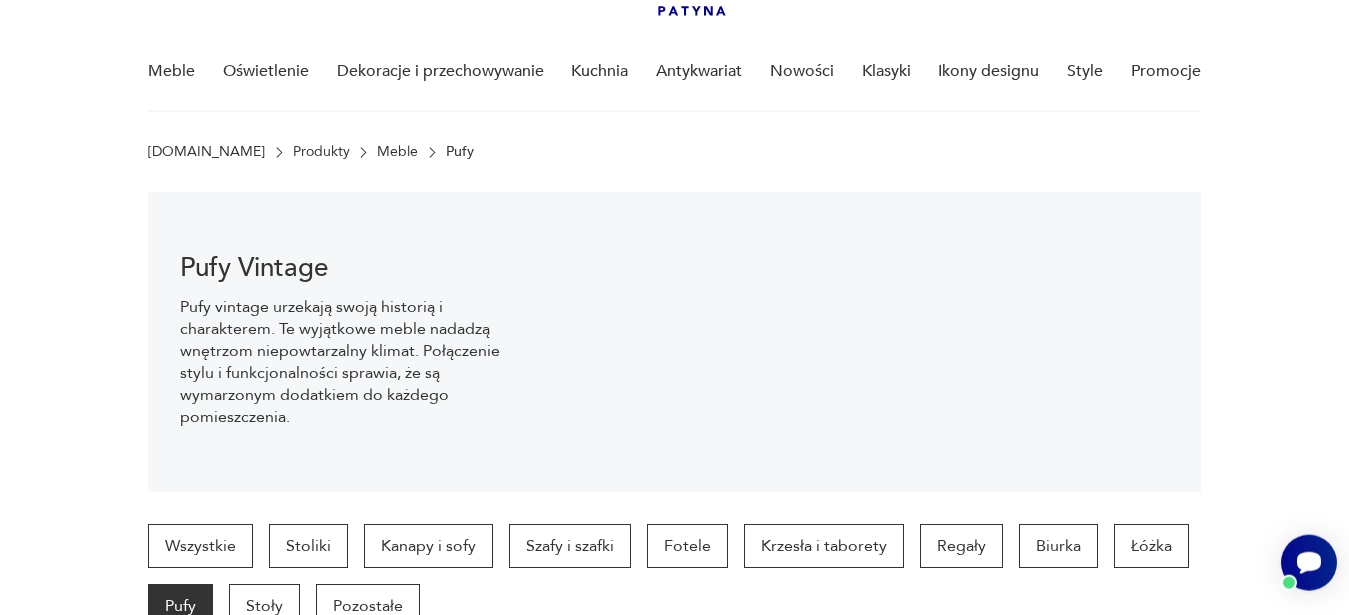 scroll, scrollTop: 139, scrollLeft: 0, axis: vertical 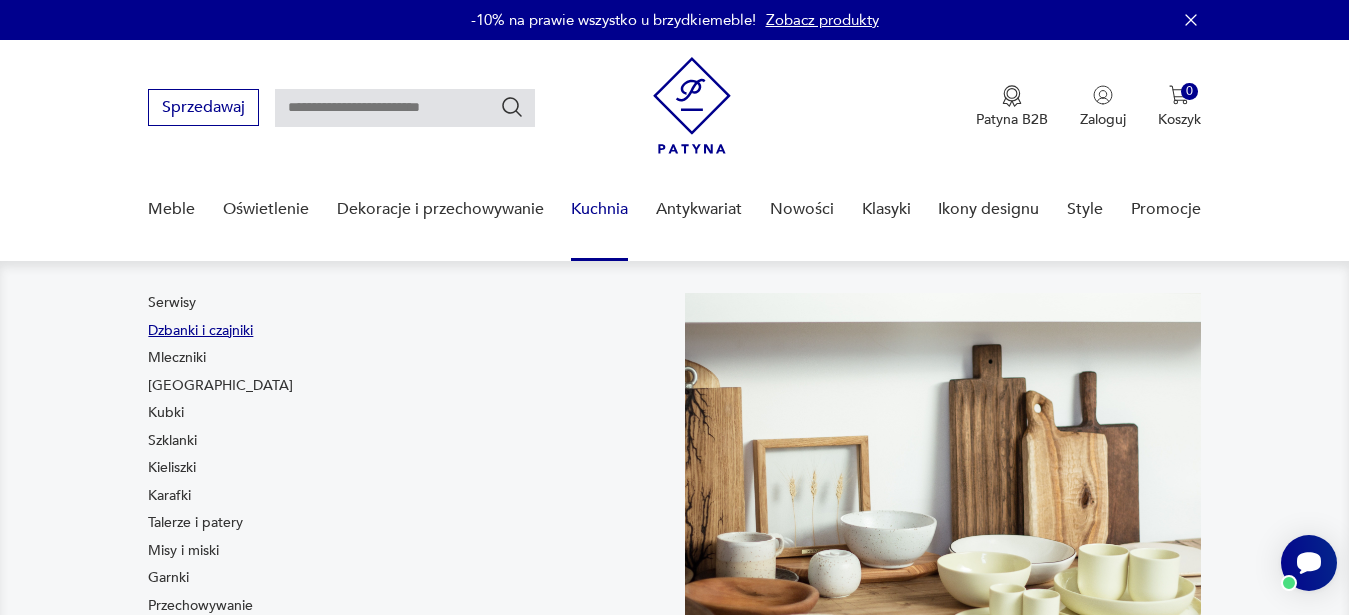 click on "Dzbanki i czajniki" at bounding box center [200, 331] 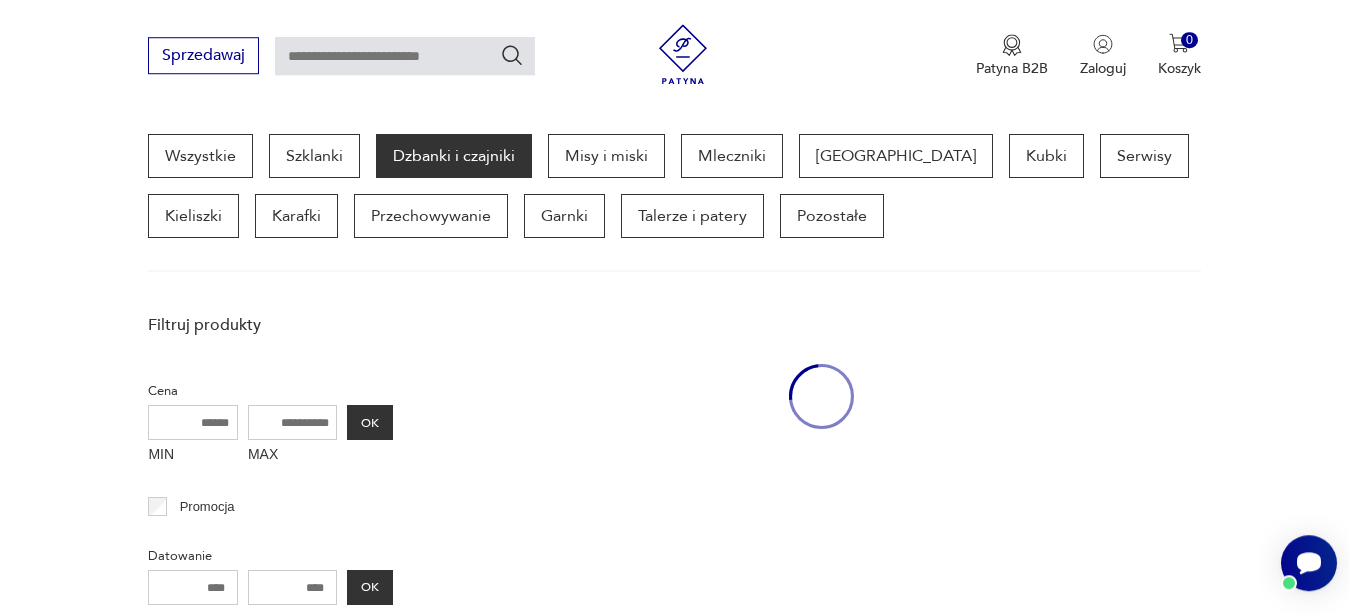 scroll, scrollTop: 531, scrollLeft: 0, axis: vertical 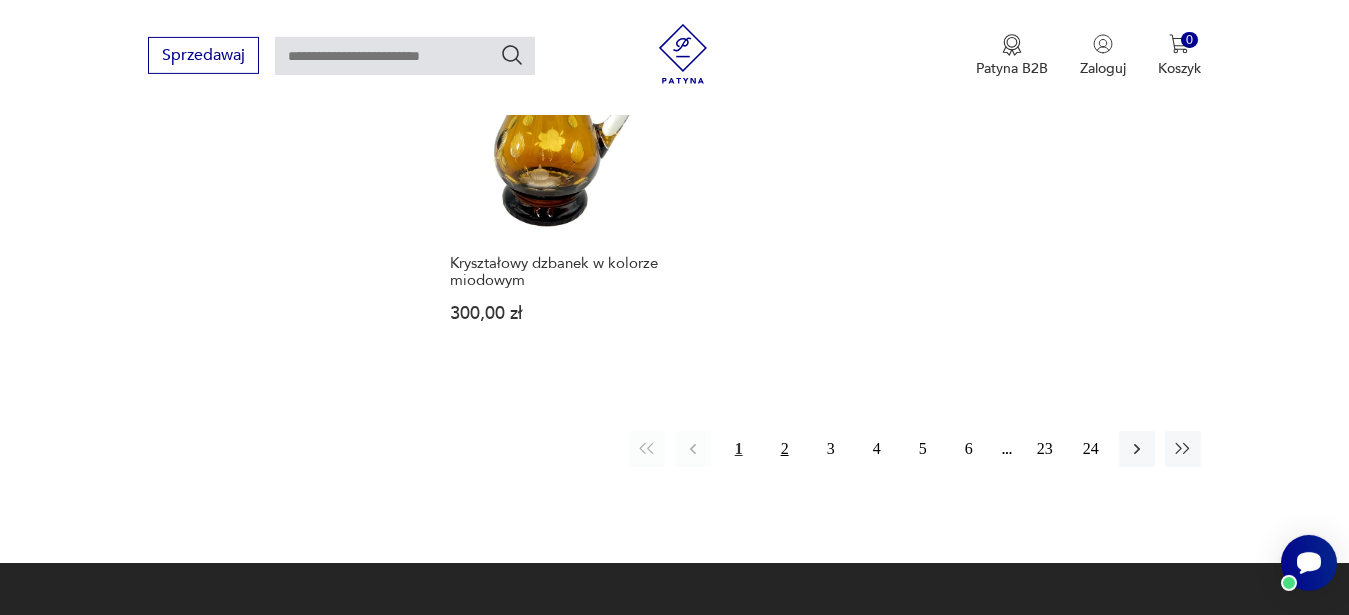 click on "2" at bounding box center (785, 449) 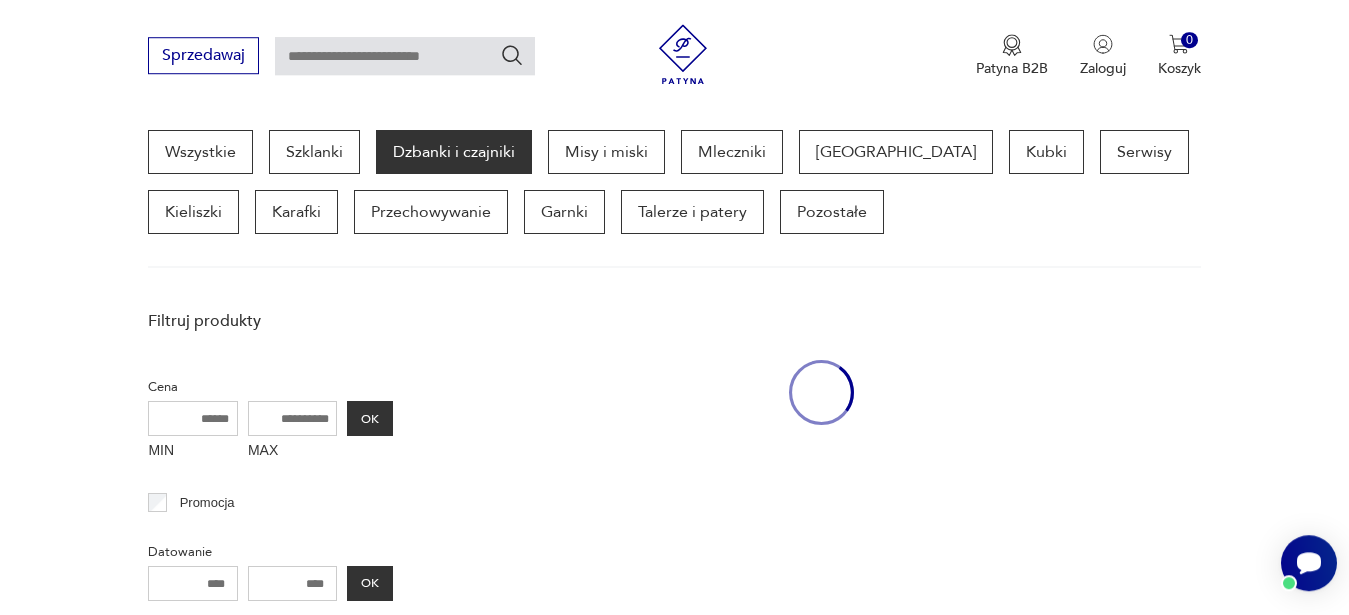 scroll, scrollTop: 531, scrollLeft: 0, axis: vertical 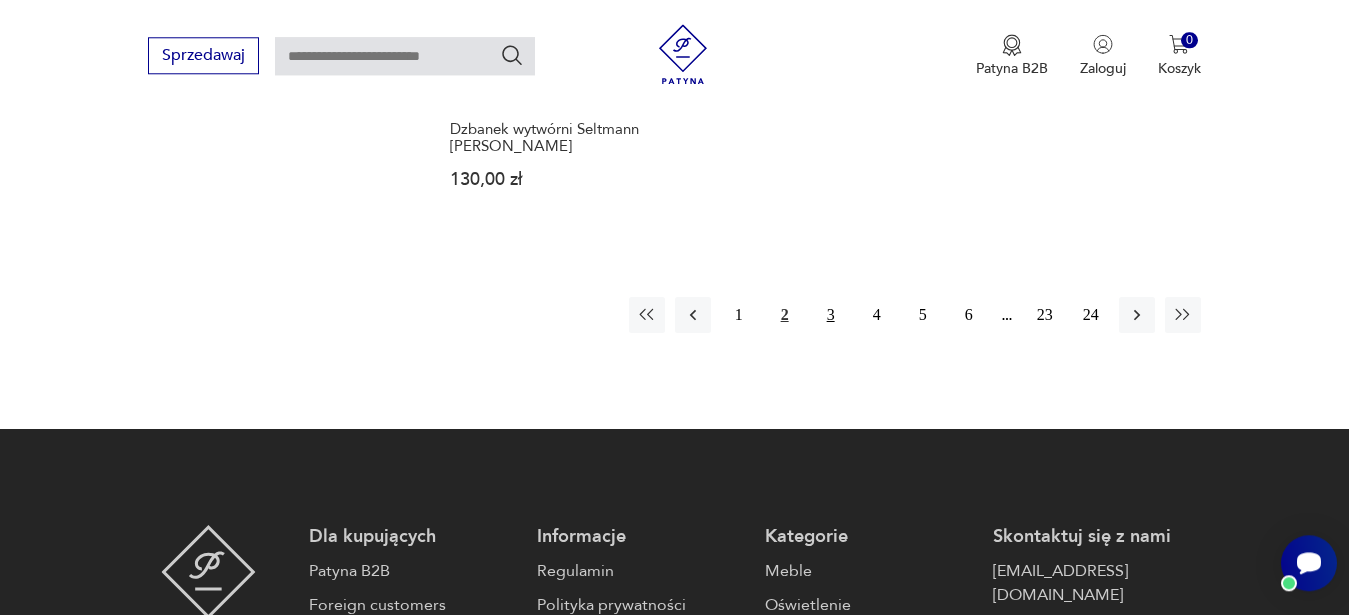 click on "3" at bounding box center (831, 315) 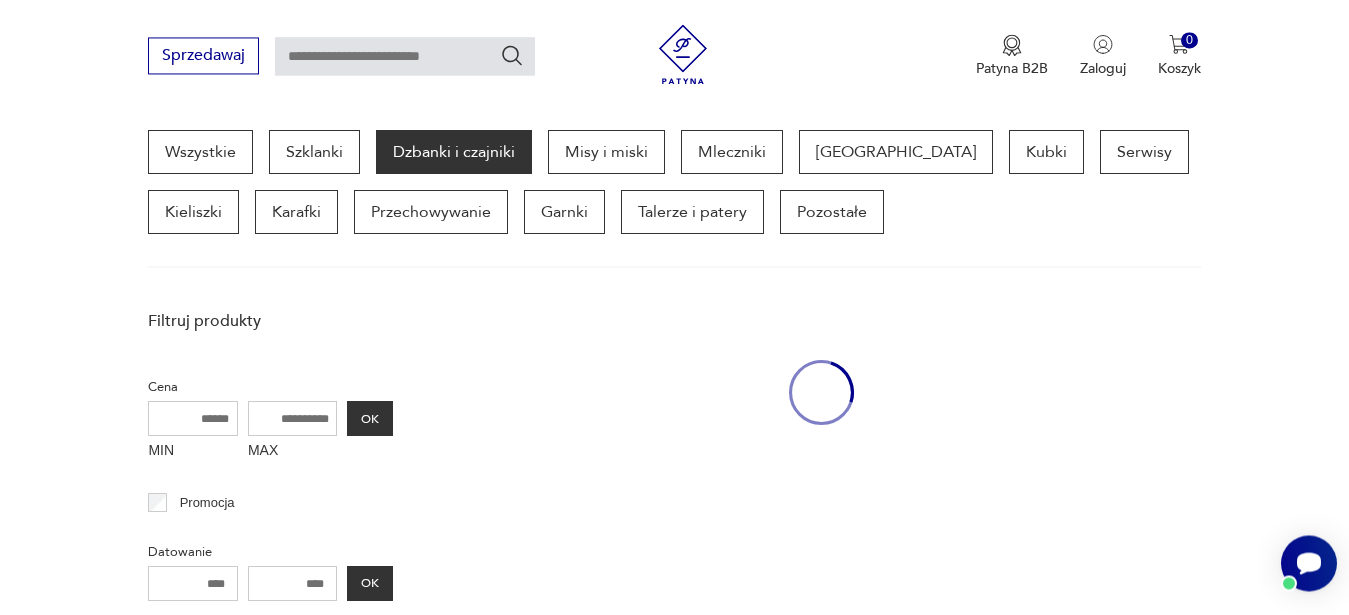 scroll, scrollTop: 531, scrollLeft: 0, axis: vertical 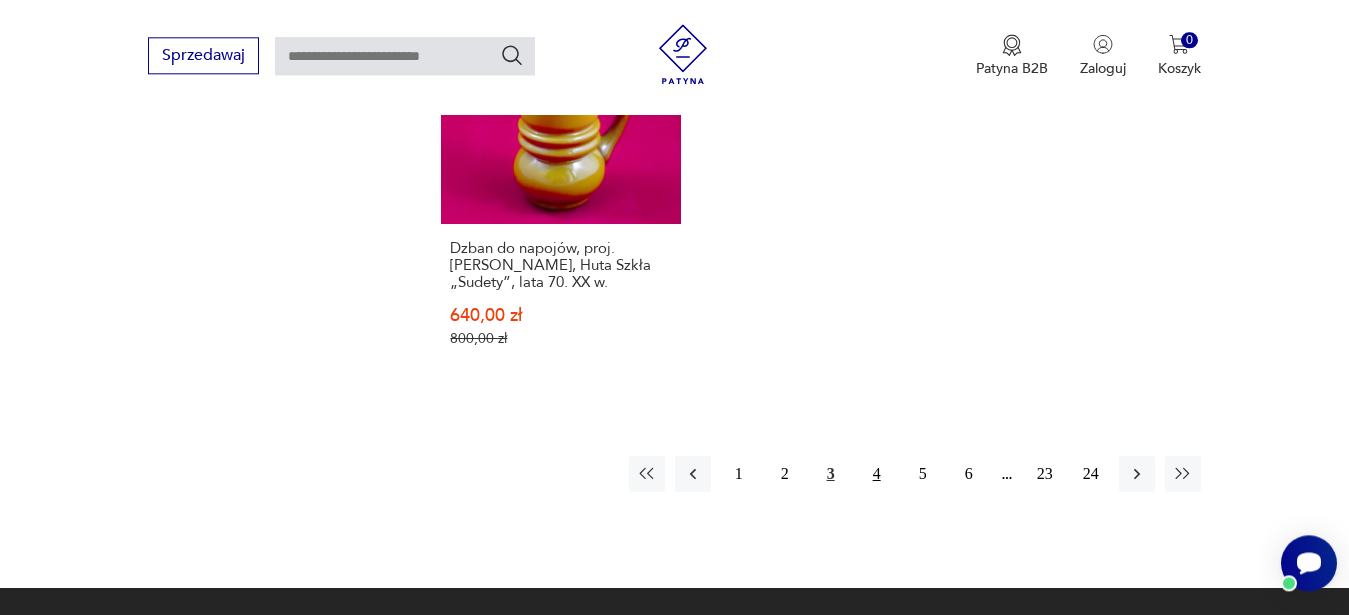 click on "4" at bounding box center [877, 474] 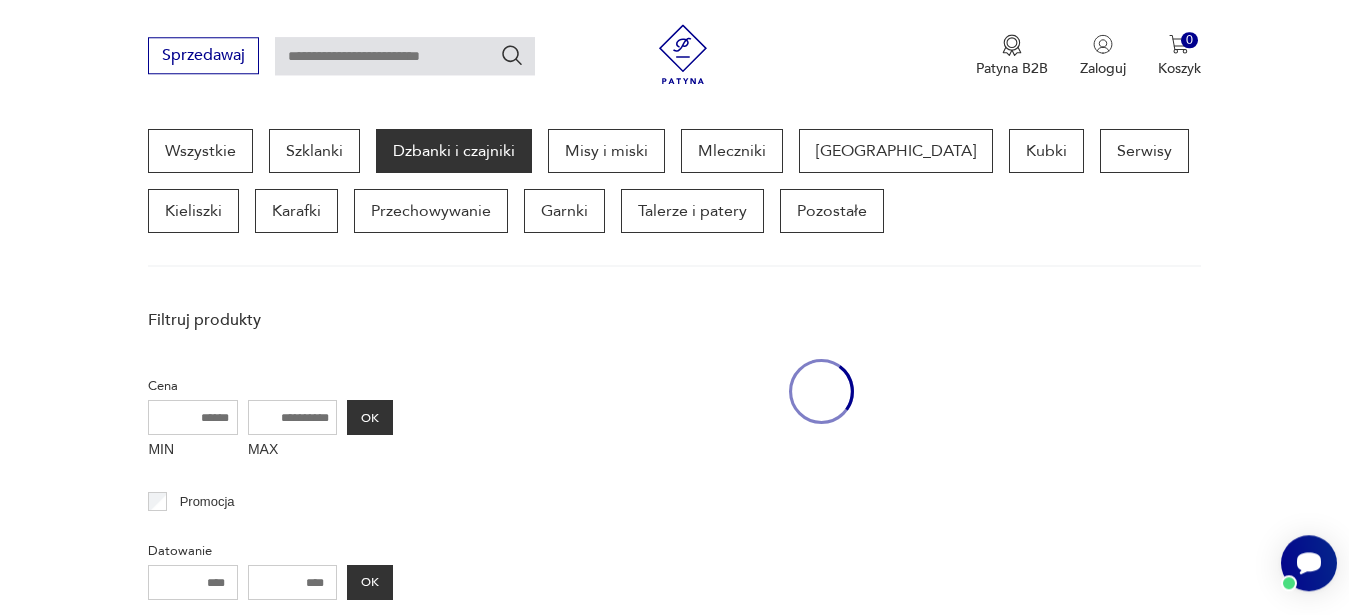 scroll, scrollTop: 531, scrollLeft: 0, axis: vertical 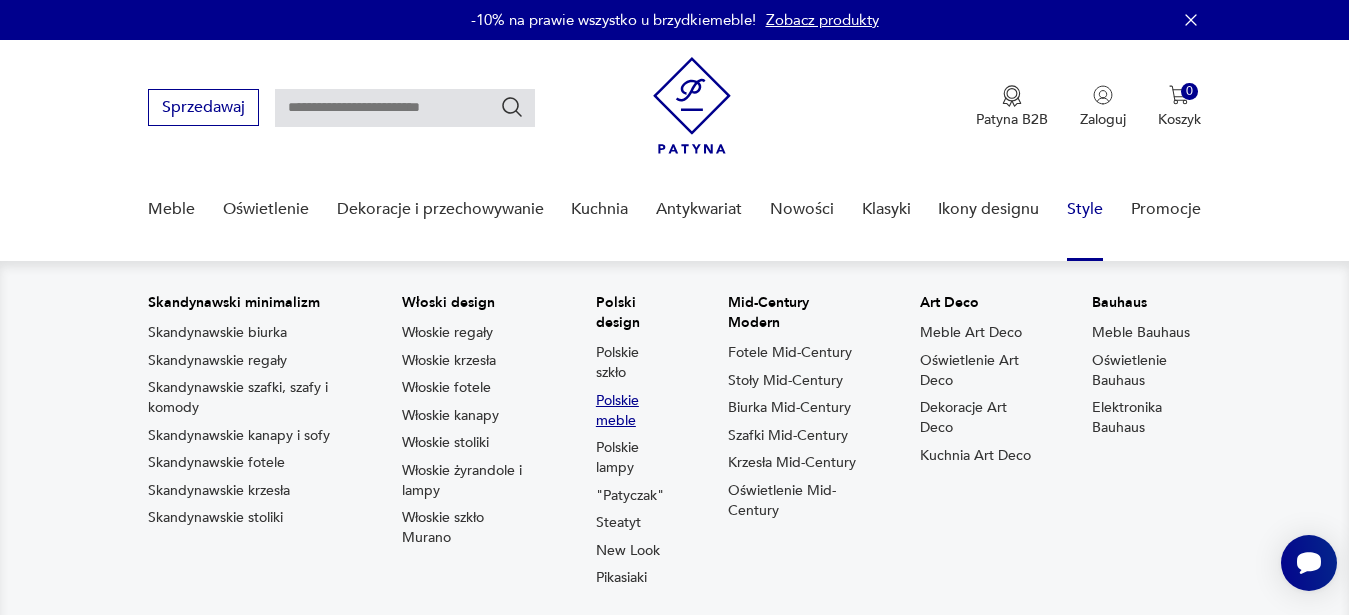 click on "Polskie meble" at bounding box center (632, 411) 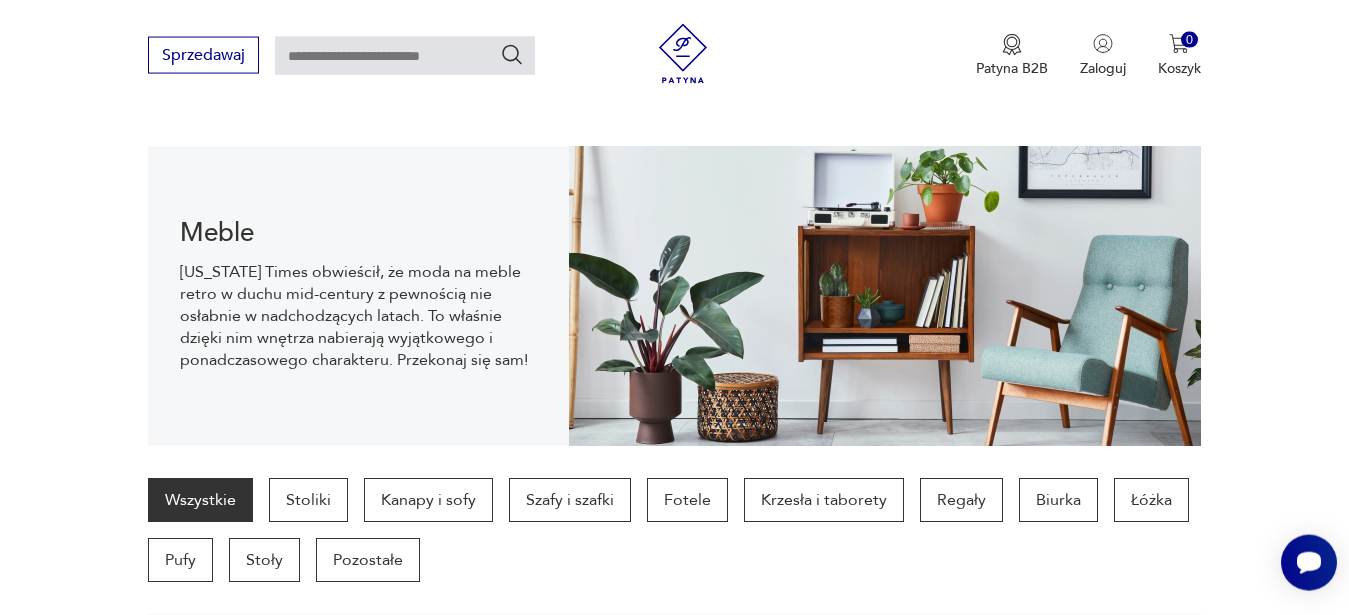 scroll, scrollTop: 199, scrollLeft: 0, axis: vertical 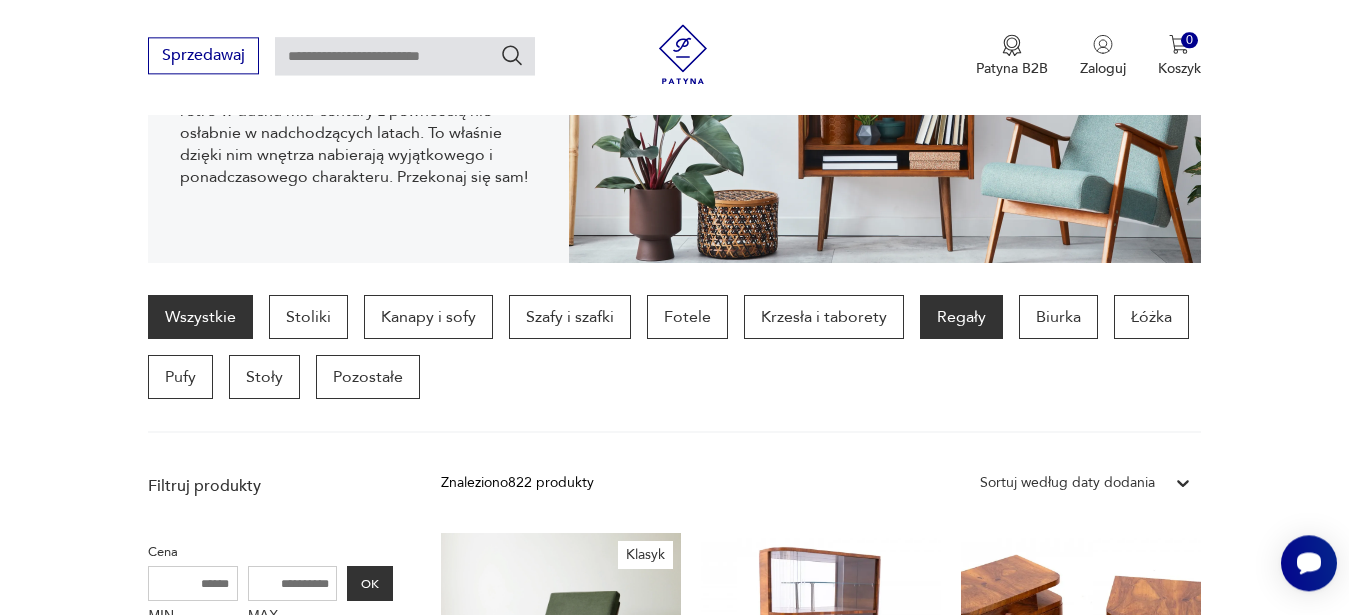 click on "Regały" at bounding box center [961, 317] 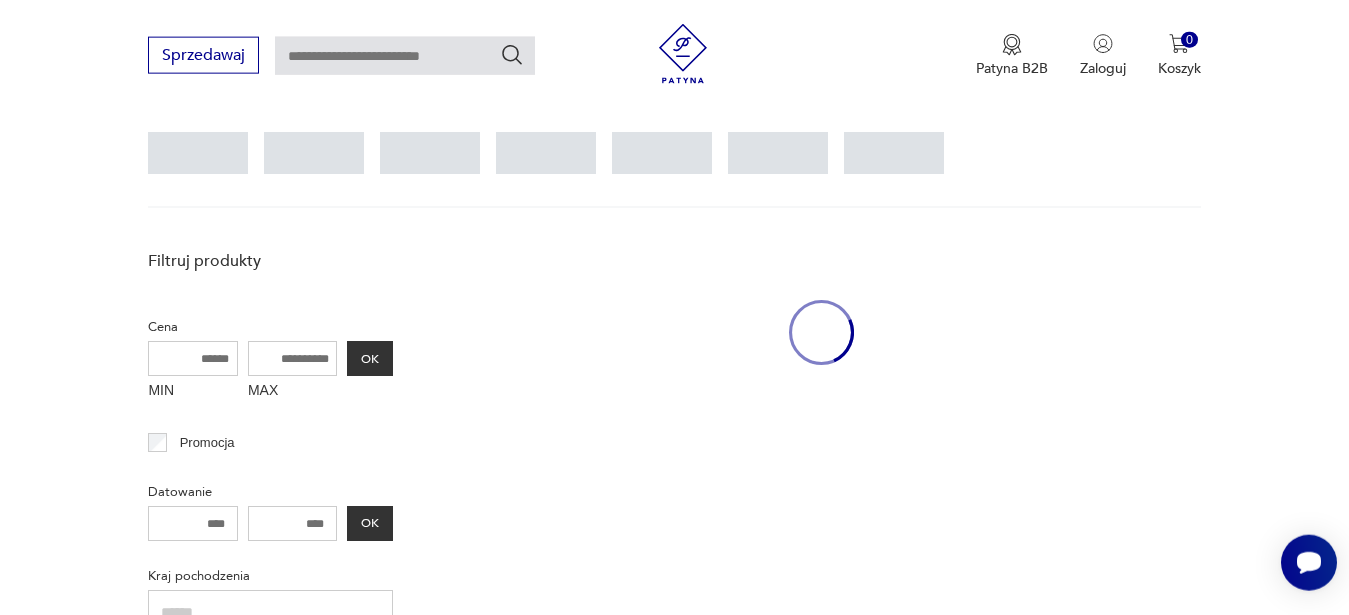 scroll, scrollTop: 531, scrollLeft: 0, axis: vertical 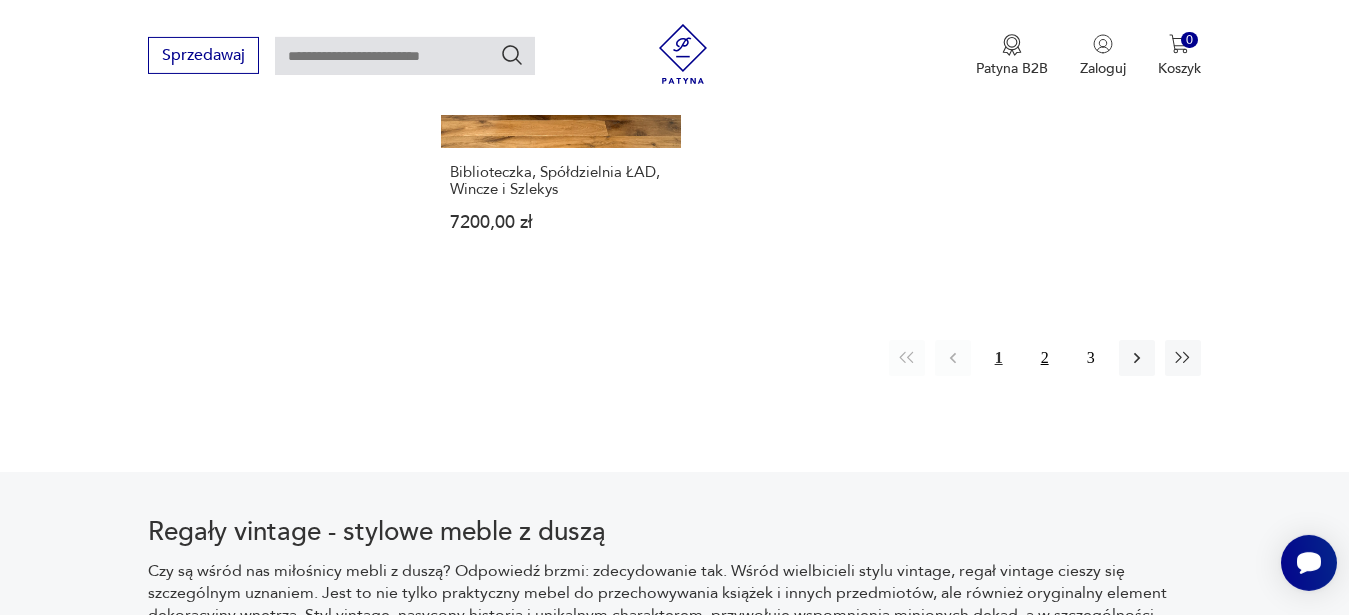 click on "2" at bounding box center (1045, 358) 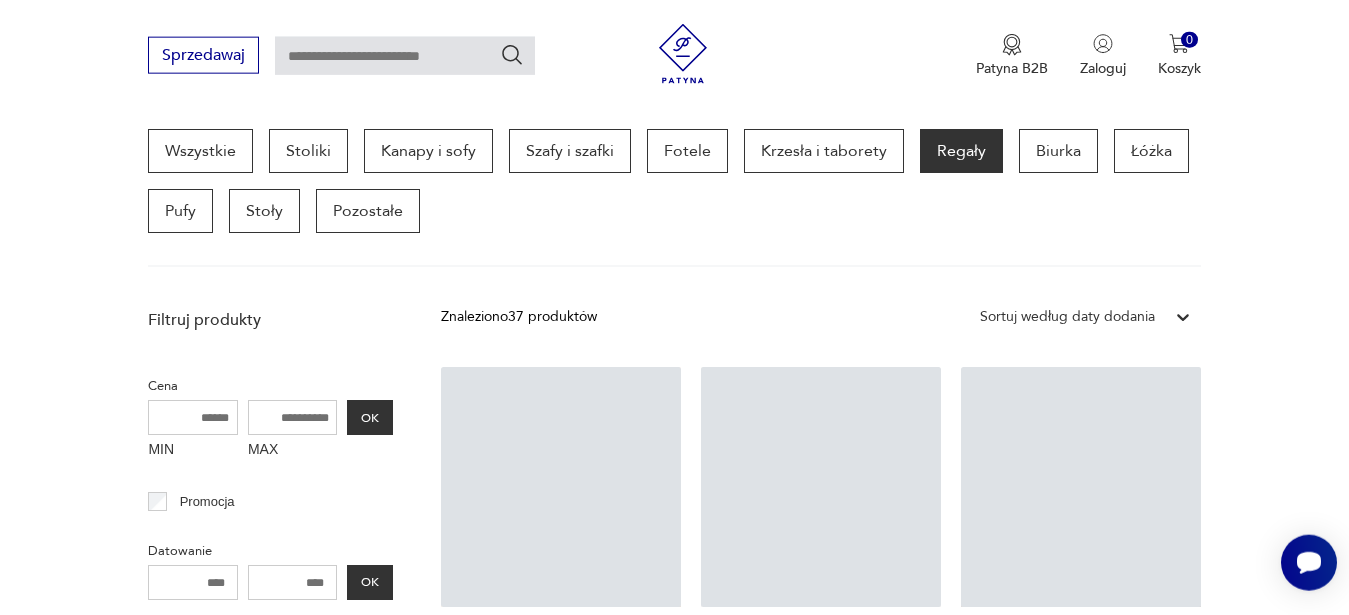 scroll, scrollTop: 531, scrollLeft: 0, axis: vertical 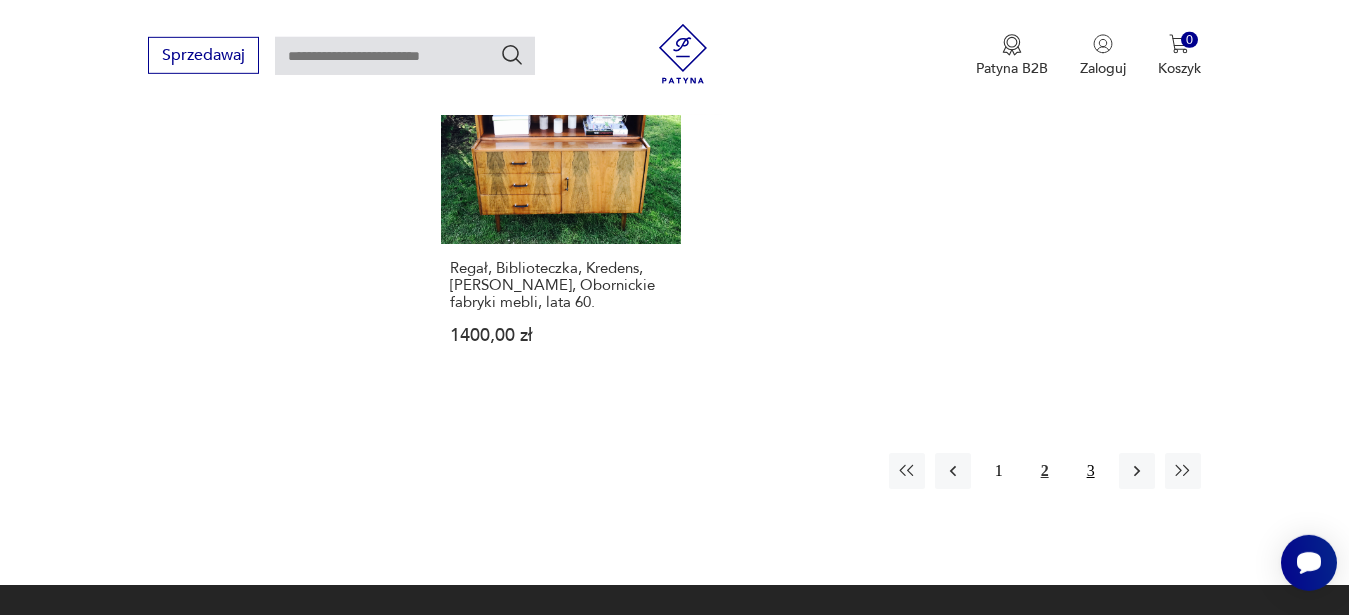click on "3" at bounding box center (1091, 471) 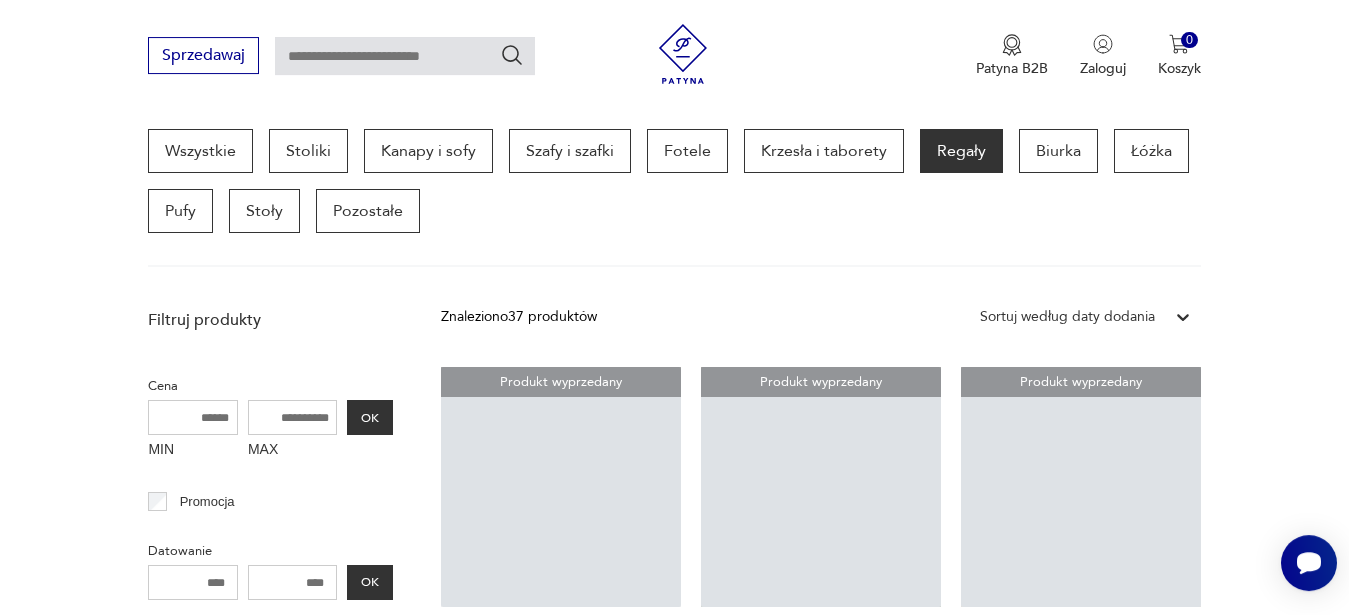scroll, scrollTop: 531, scrollLeft: 0, axis: vertical 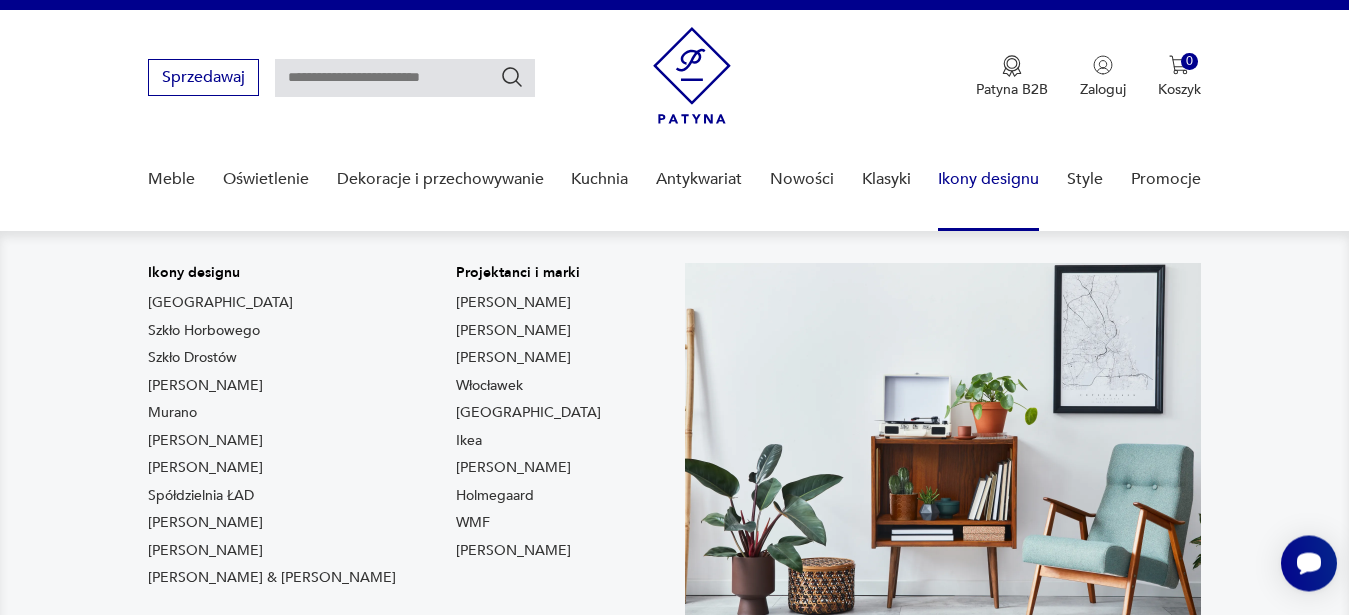 click on "Ikony designu" at bounding box center (988, 179) 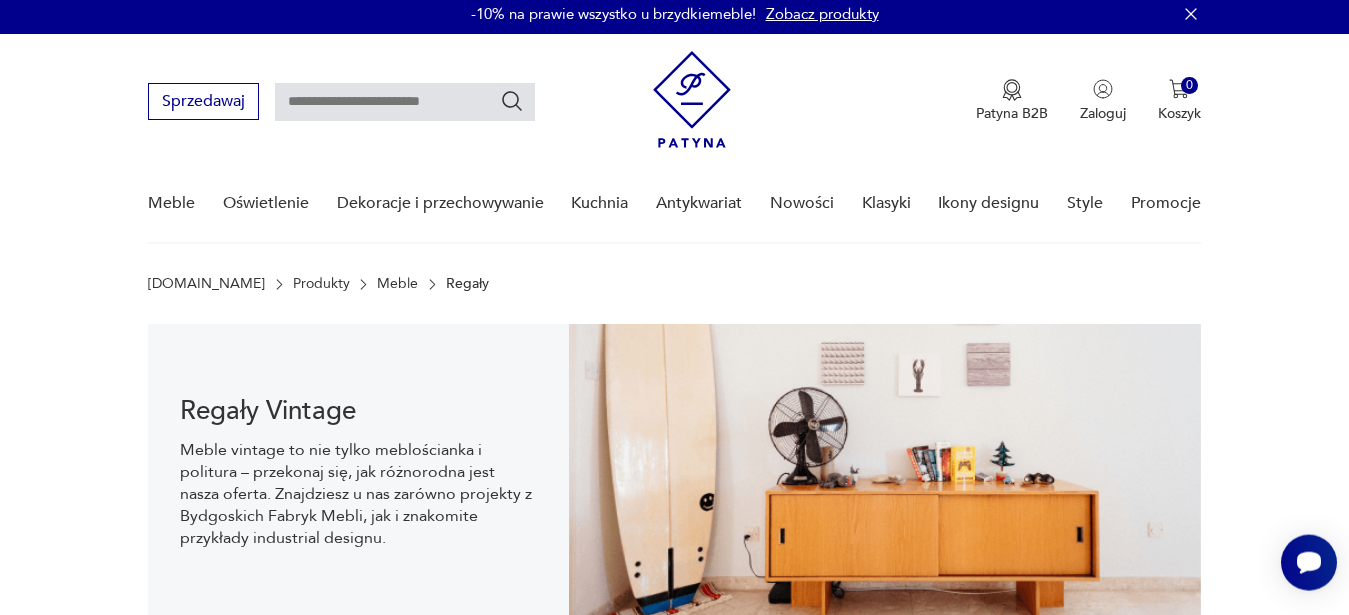 scroll, scrollTop: 0, scrollLeft: 0, axis: both 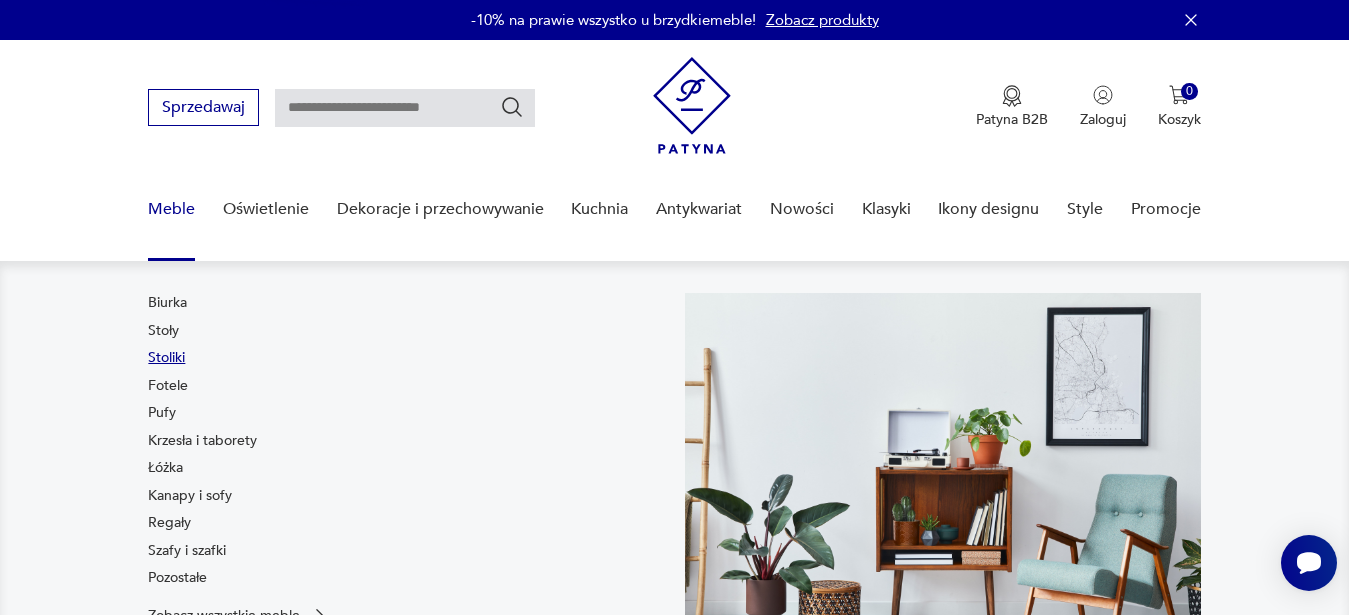 click on "Stoliki" at bounding box center (166, 358) 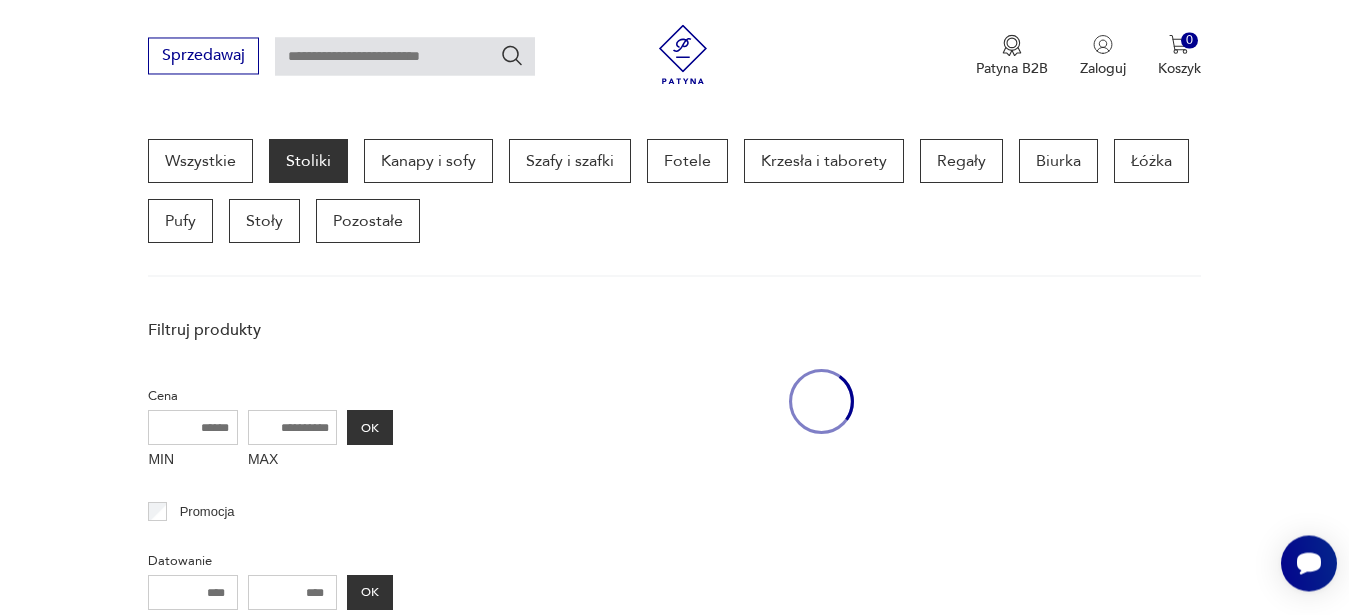 scroll, scrollTop: 531, scrollLeft: 0, axis: vertical 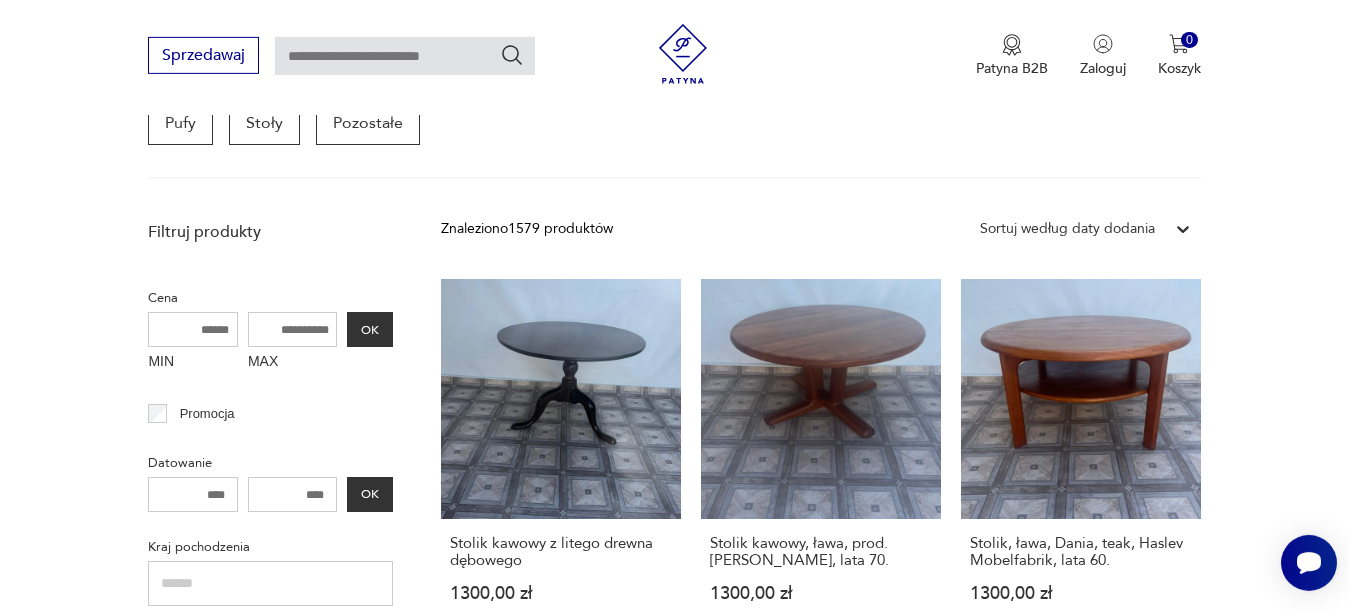 click on "Stolik kawowy z  czasów PRL-u" at bounding box center (821, 2220) 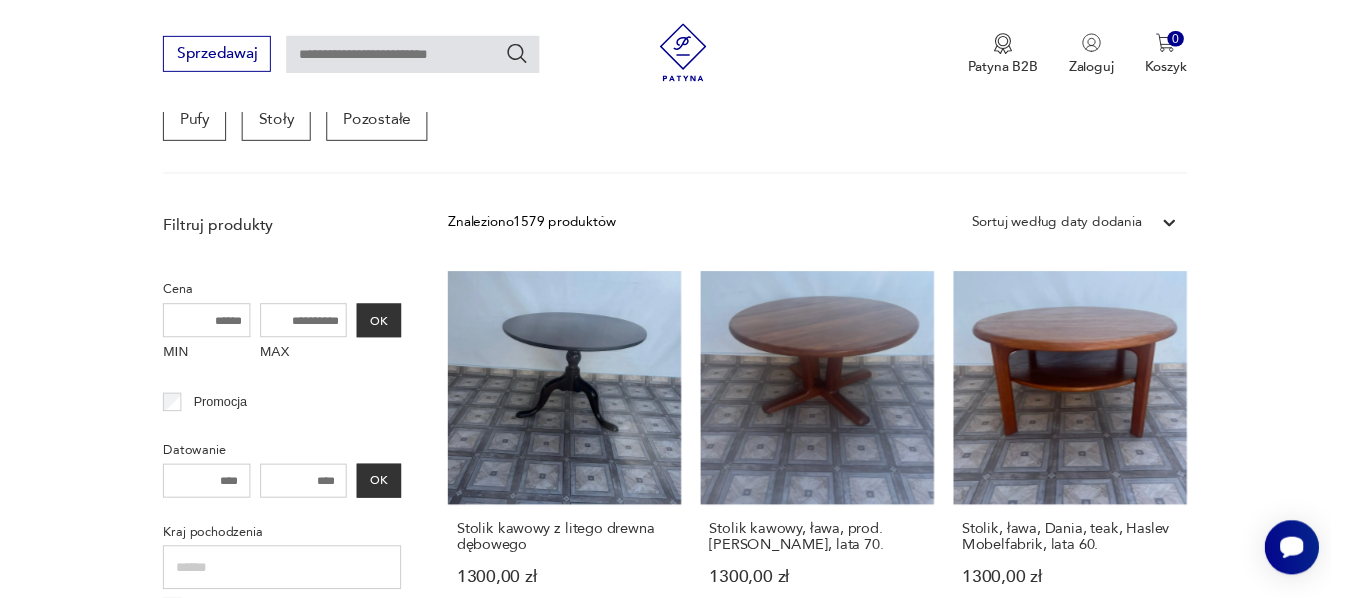 click on "Ikea" 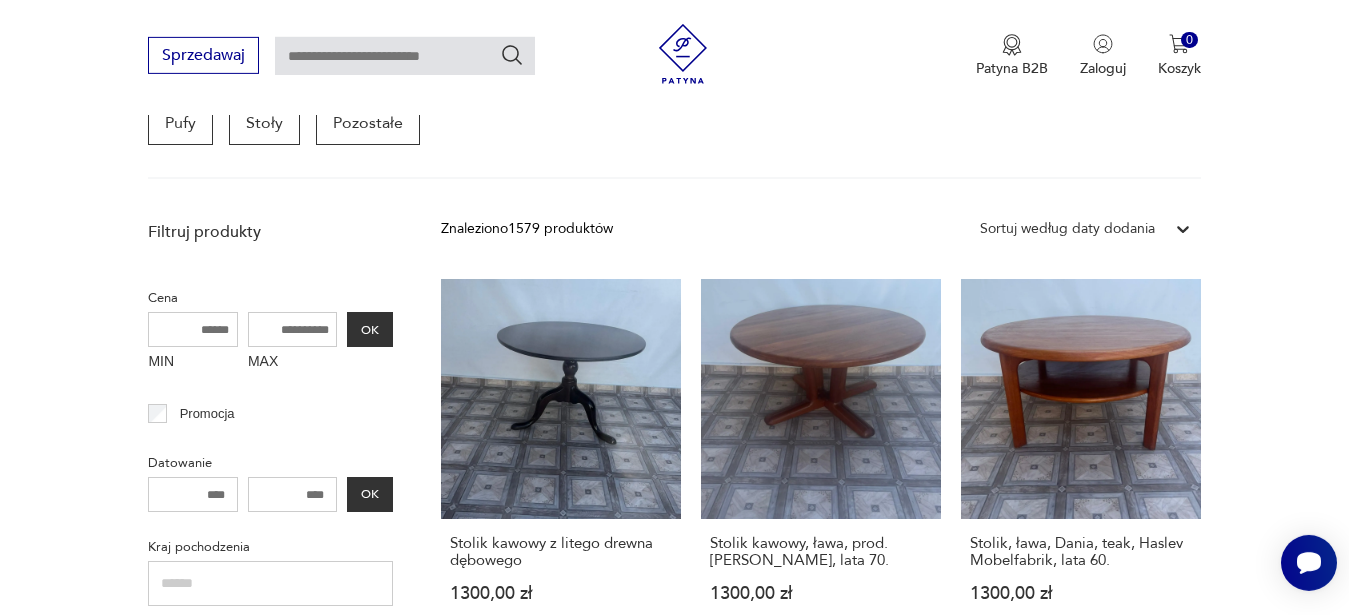 type on "****" 